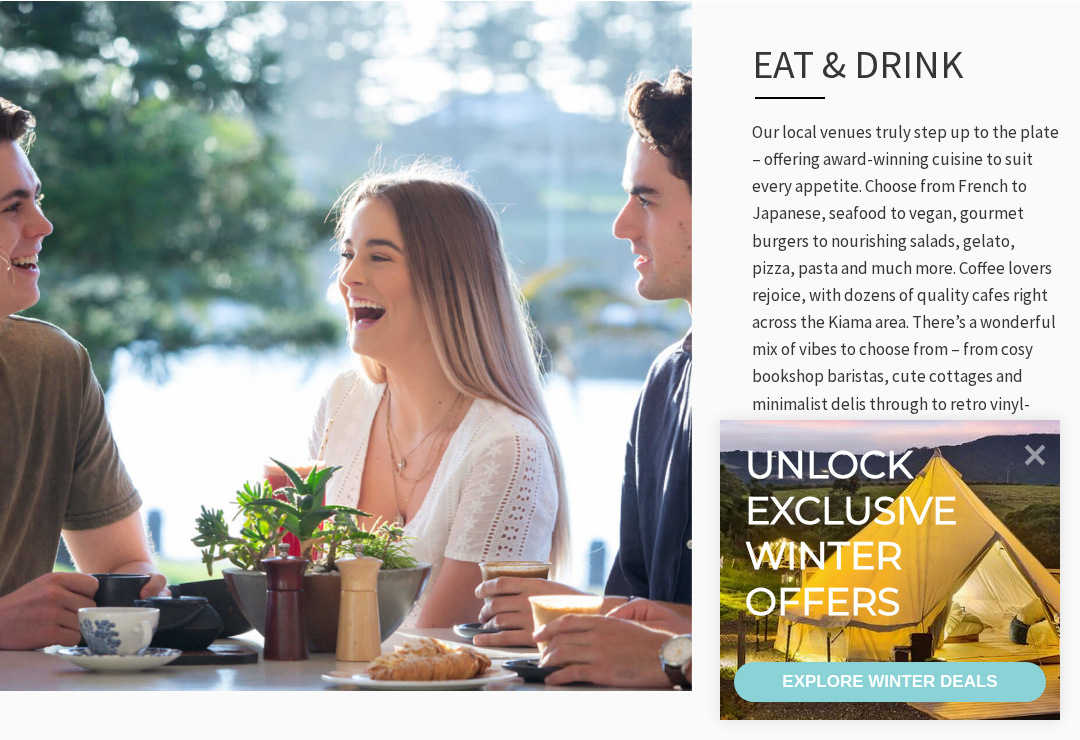 scroll, scrollTop: 987, scrollLeft: 0, axis: vertical 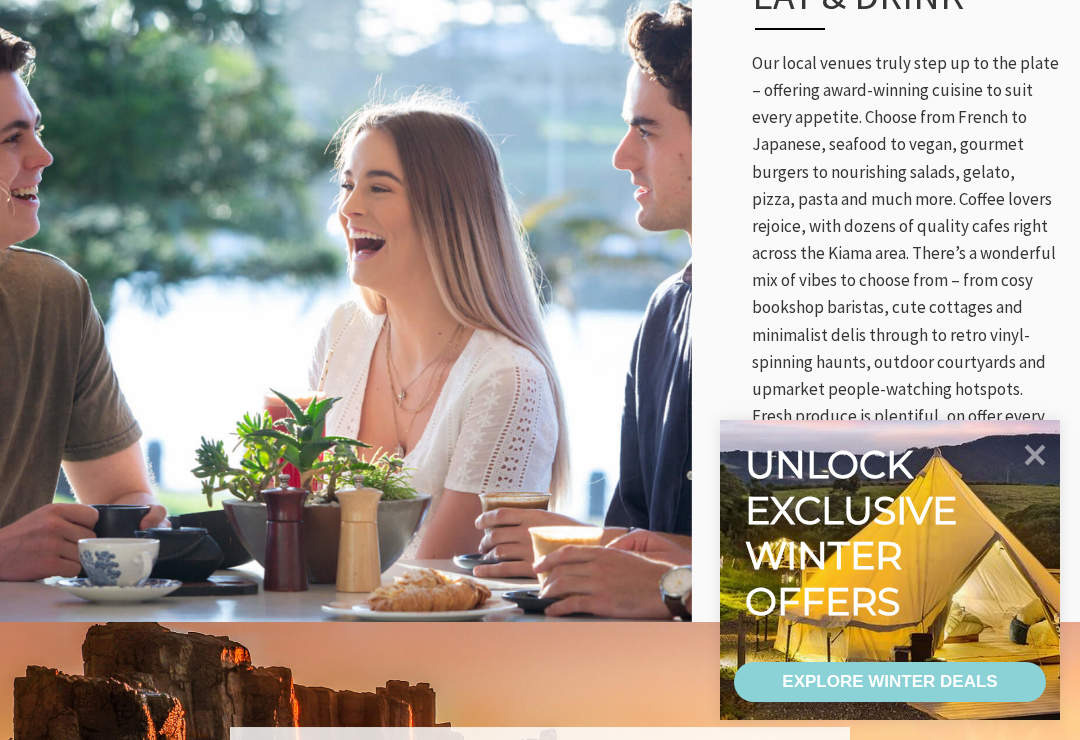 click at bounding box center [1035, 455] 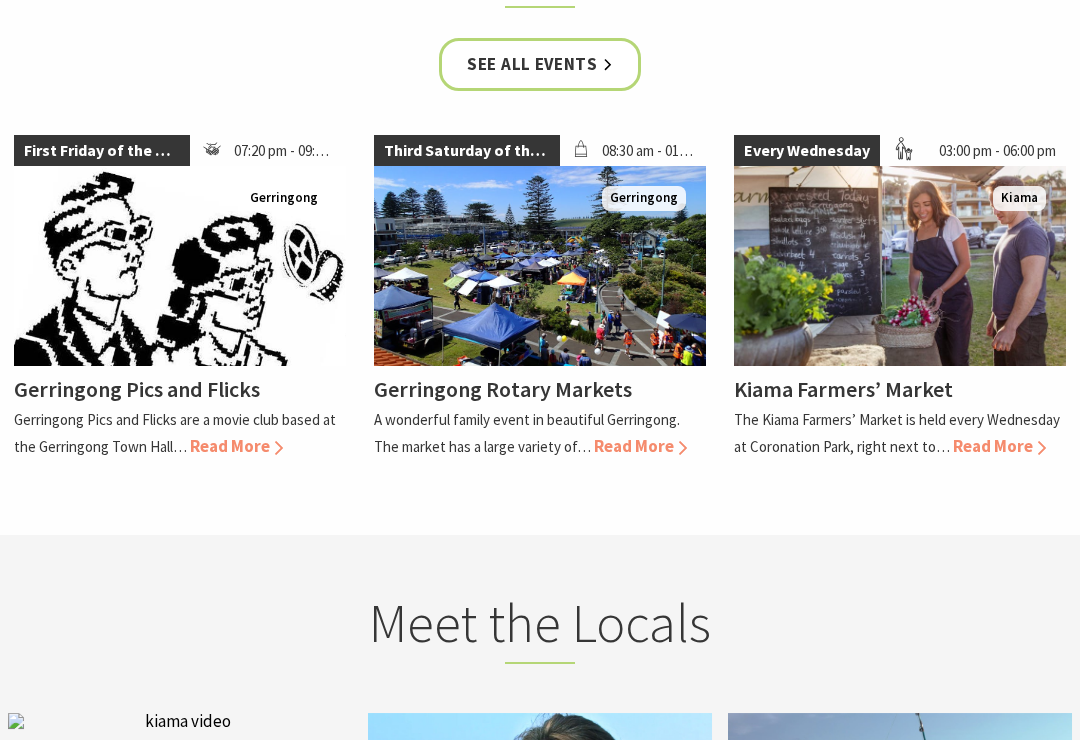 scroll, scrollTop: 4369, scrollLeft: 0, axis: vertical 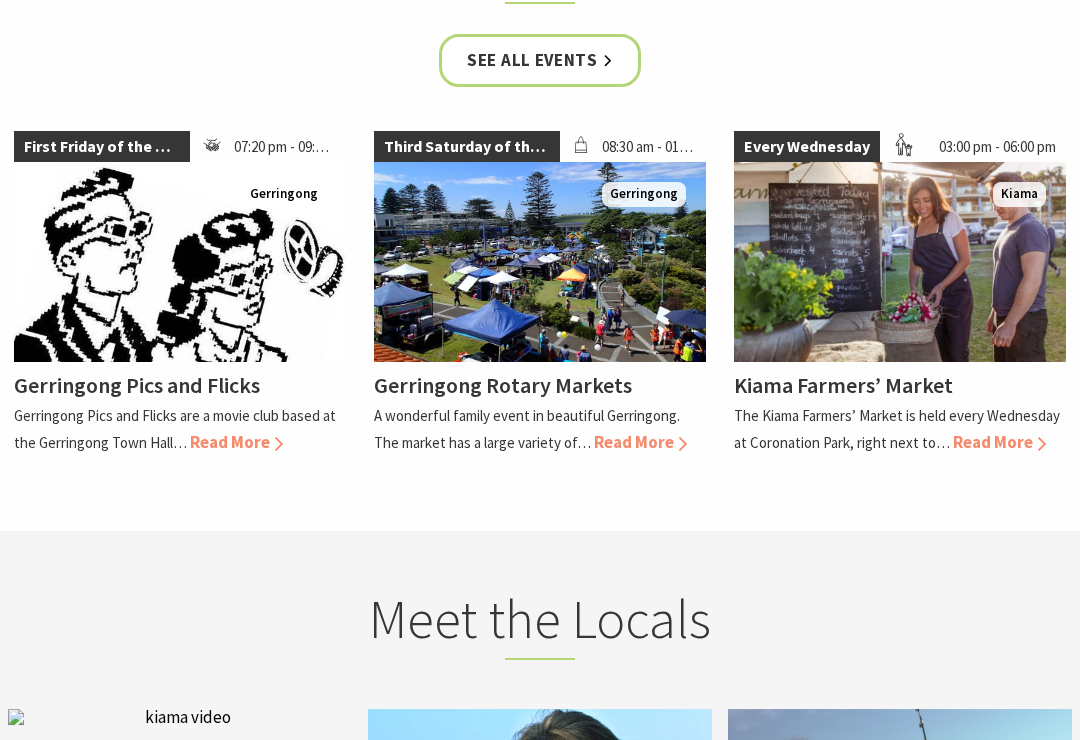 click on "Gerringong Rotary Markets" at bounding box center [540, 386] 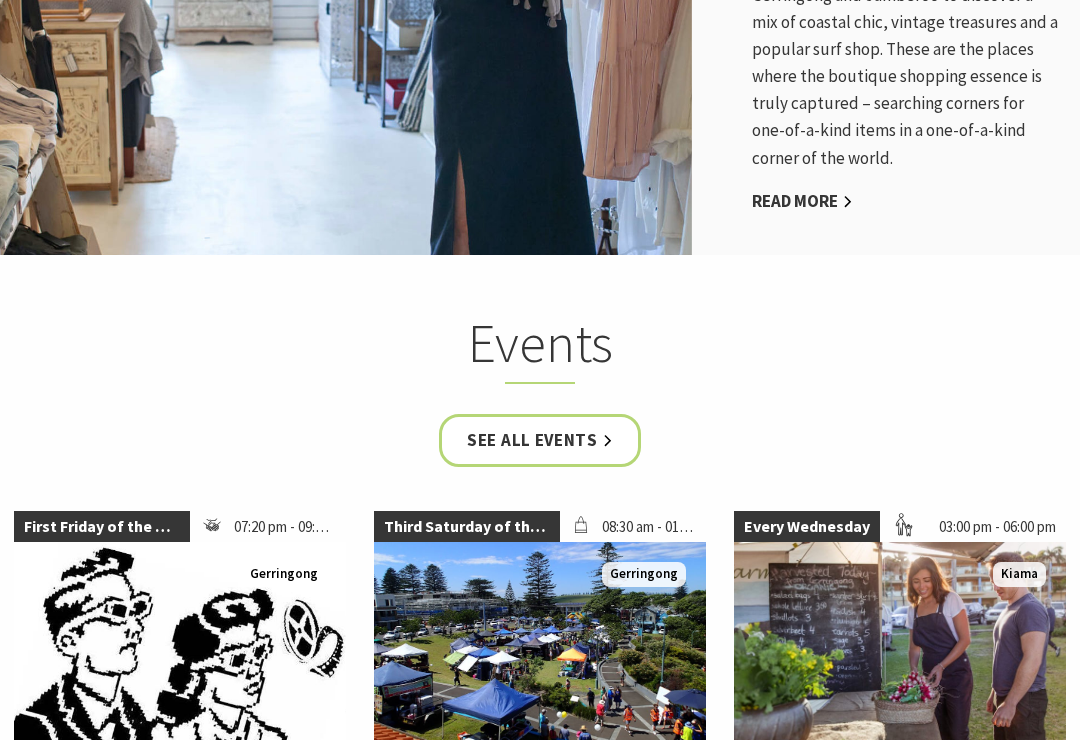 scroll, scrollTop: 3860, scrollLeft: 0, axis: vertical 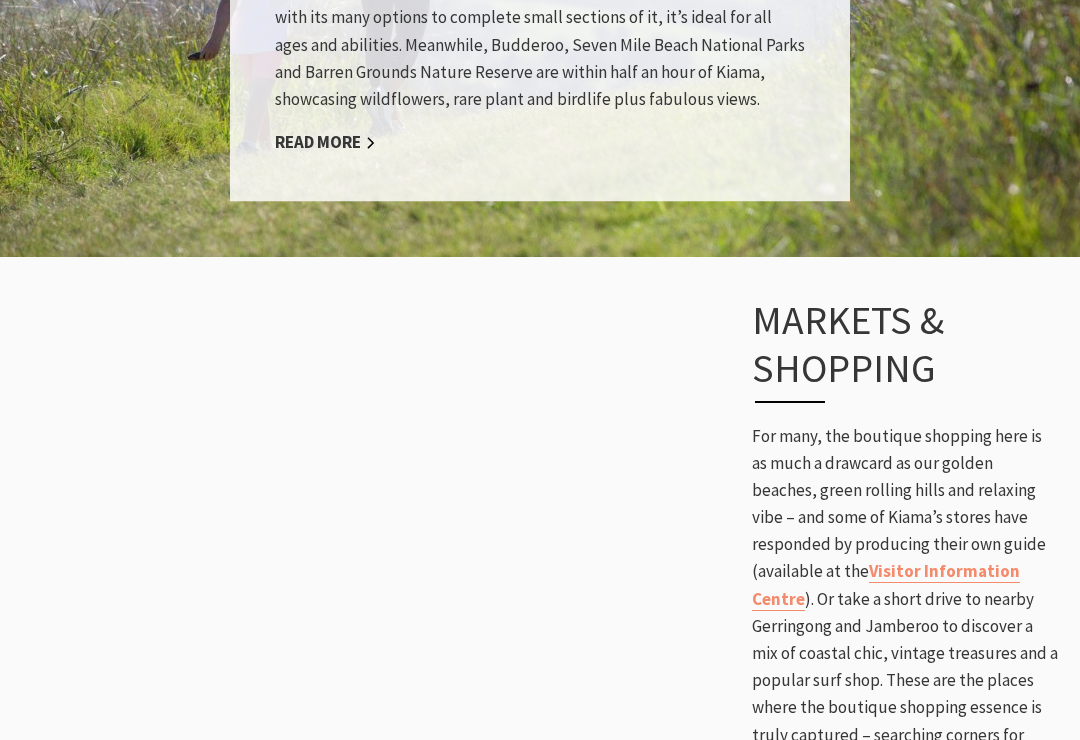 click on "Read More" at bounding box center [802, 832] 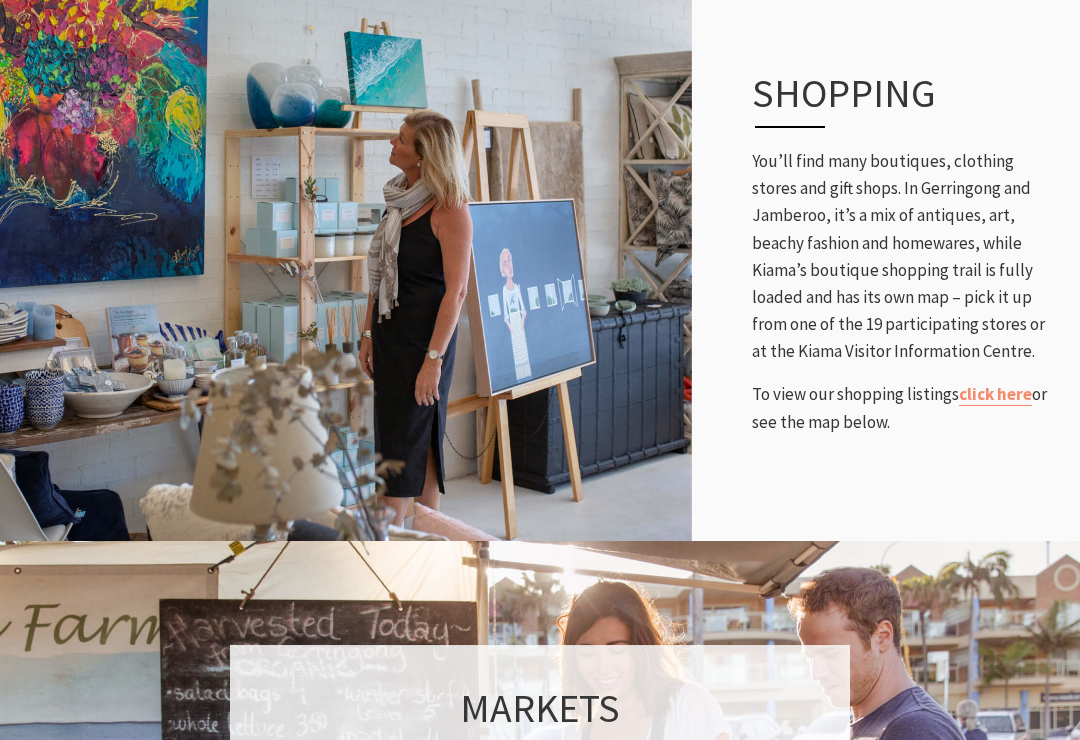 scroll, scrollTop: 1318, scrollLeft: 0, axis: vertical 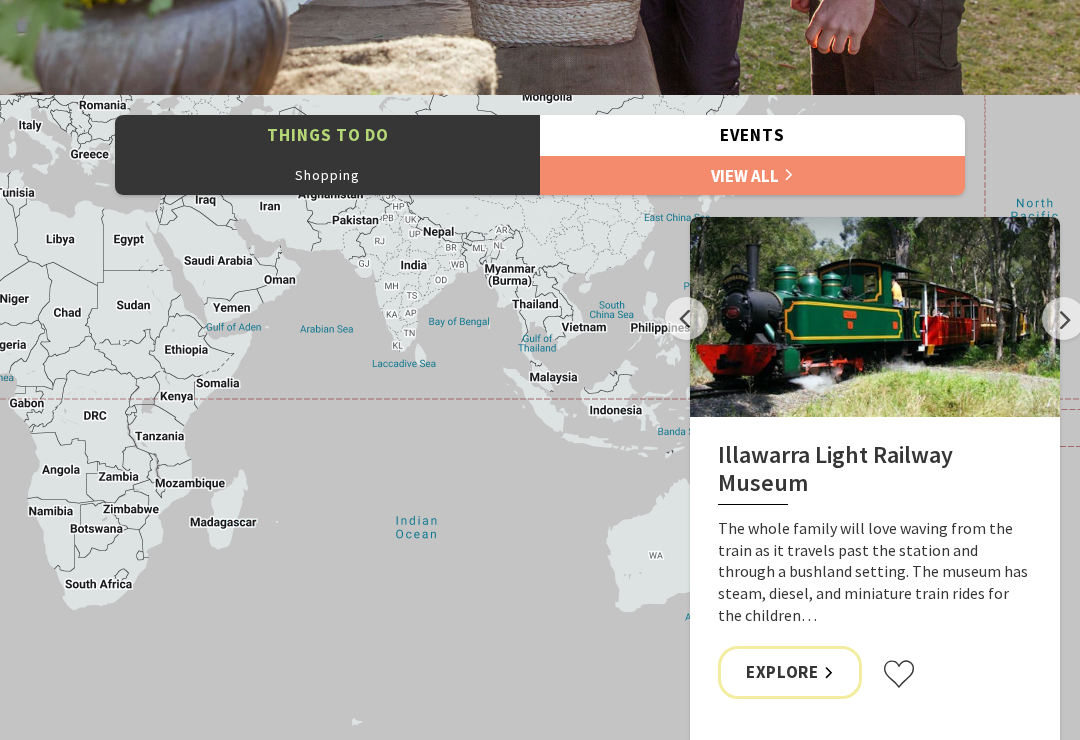 click on "Explore" at bounding box center [790, 672] 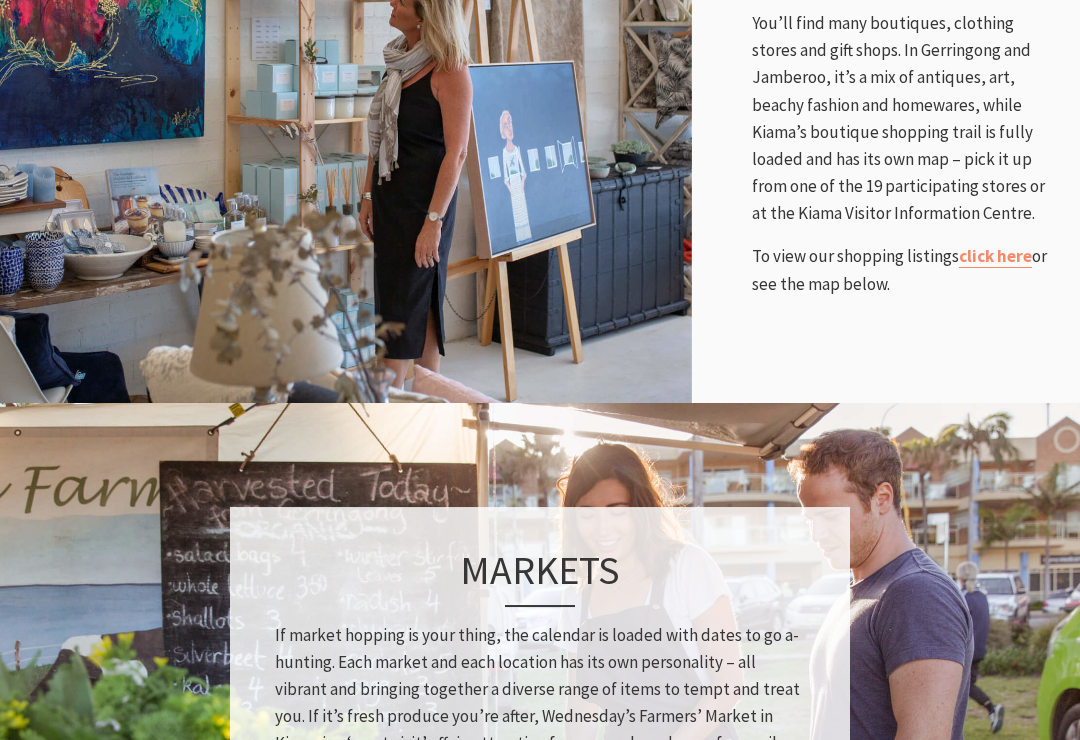 scroll, scrollTop: 1058, scrollLeft: 0, axis: vertical 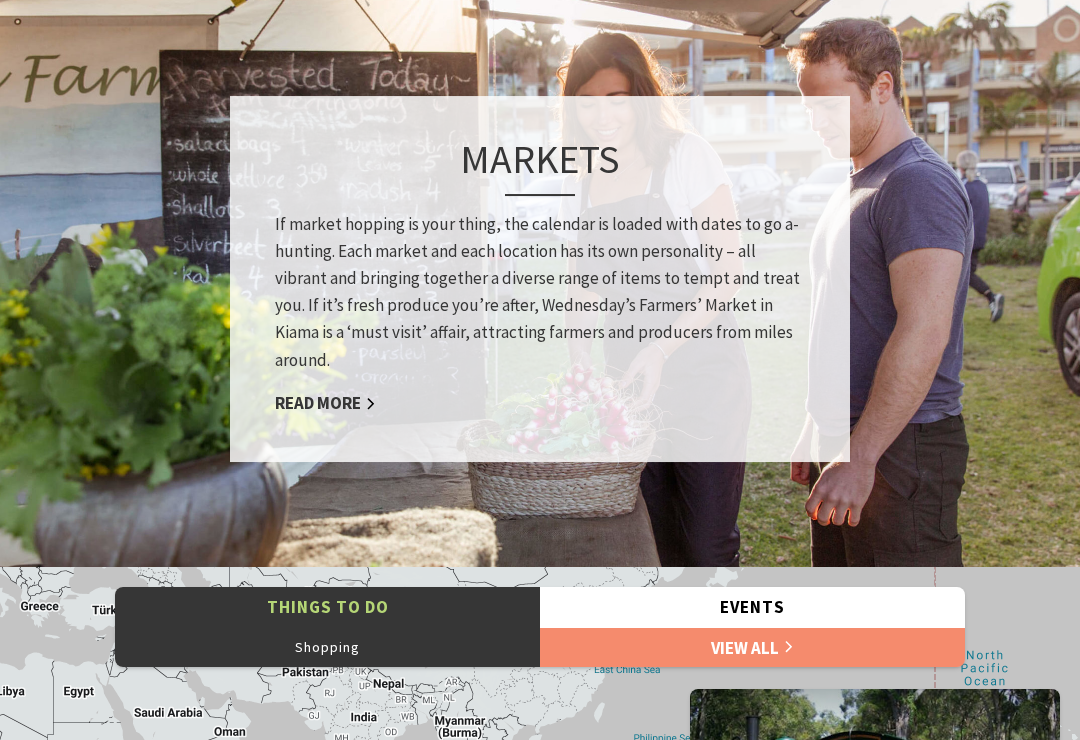 click on "Read More" at bounding box center (325, 403) 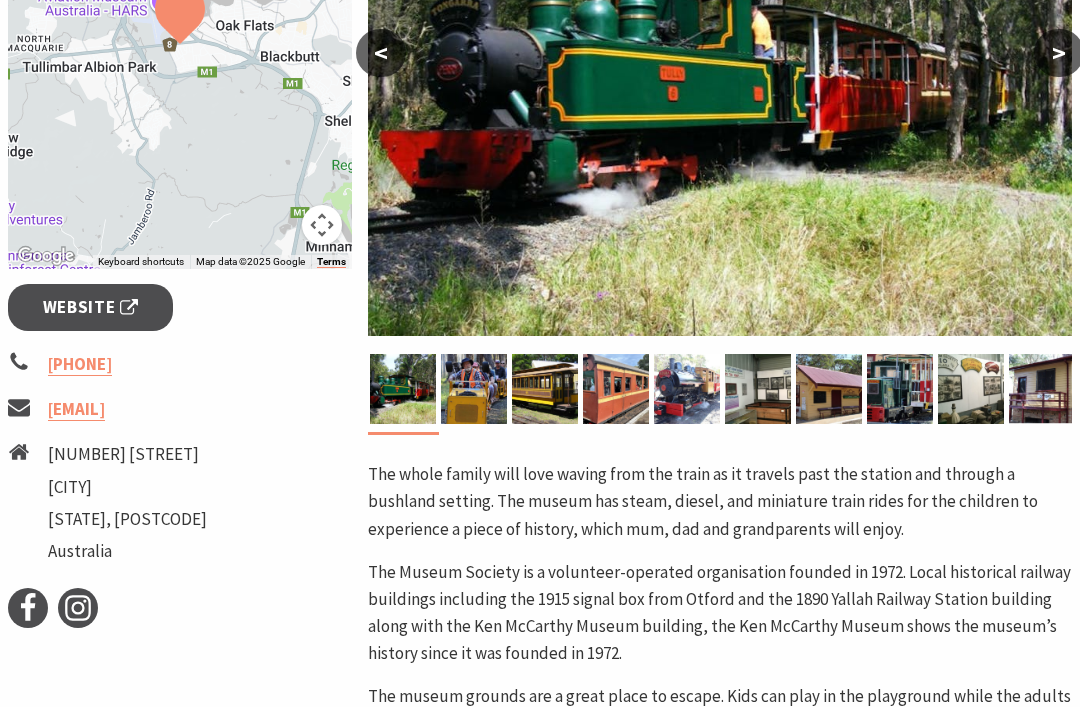 scroll, scrollTop: 545, scrollLeft: 0, axis: vertical 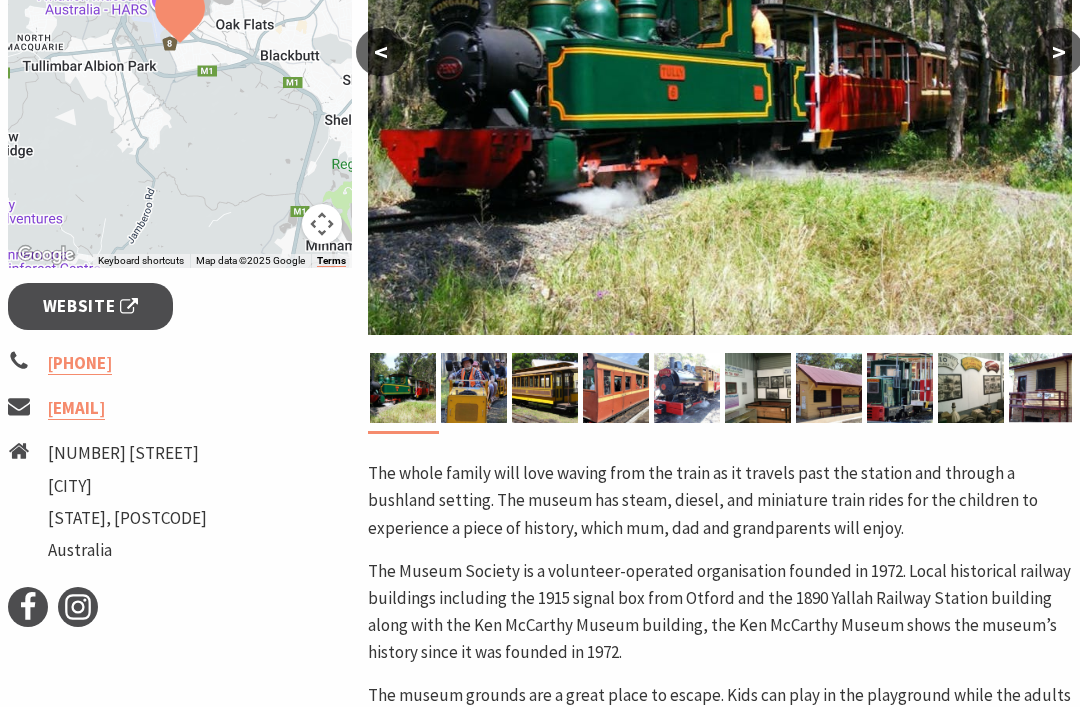 click on "Website" at bounding box center (91, 306) 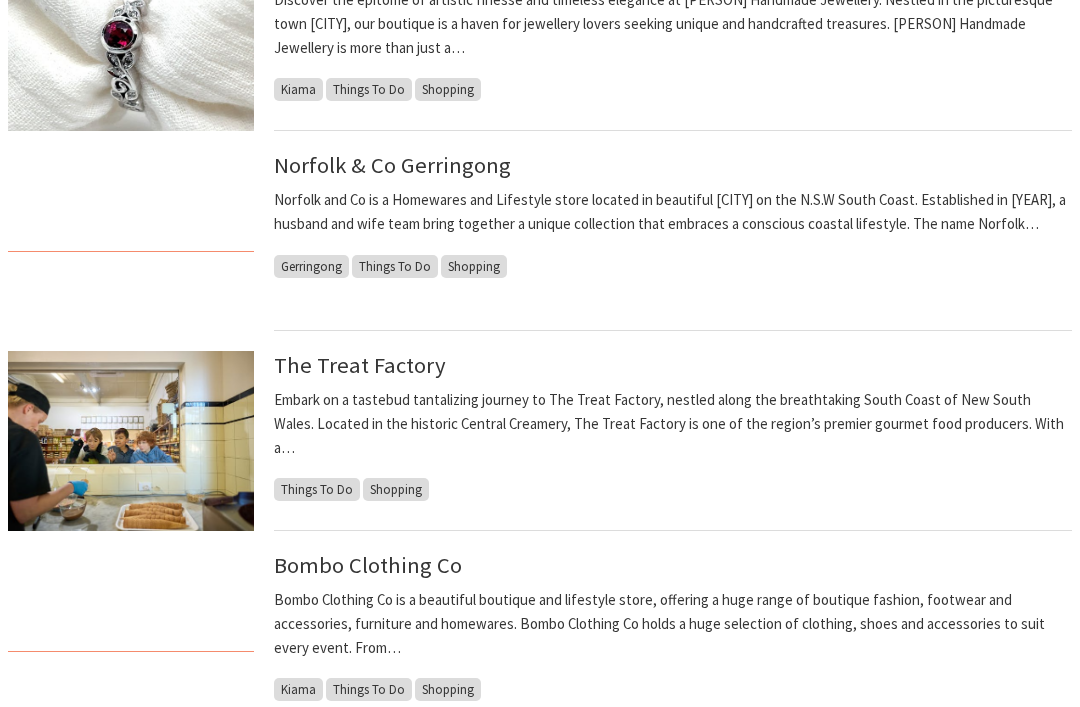scroll, scrollTop: 1255, scrollLeft: 0, axis: vertical 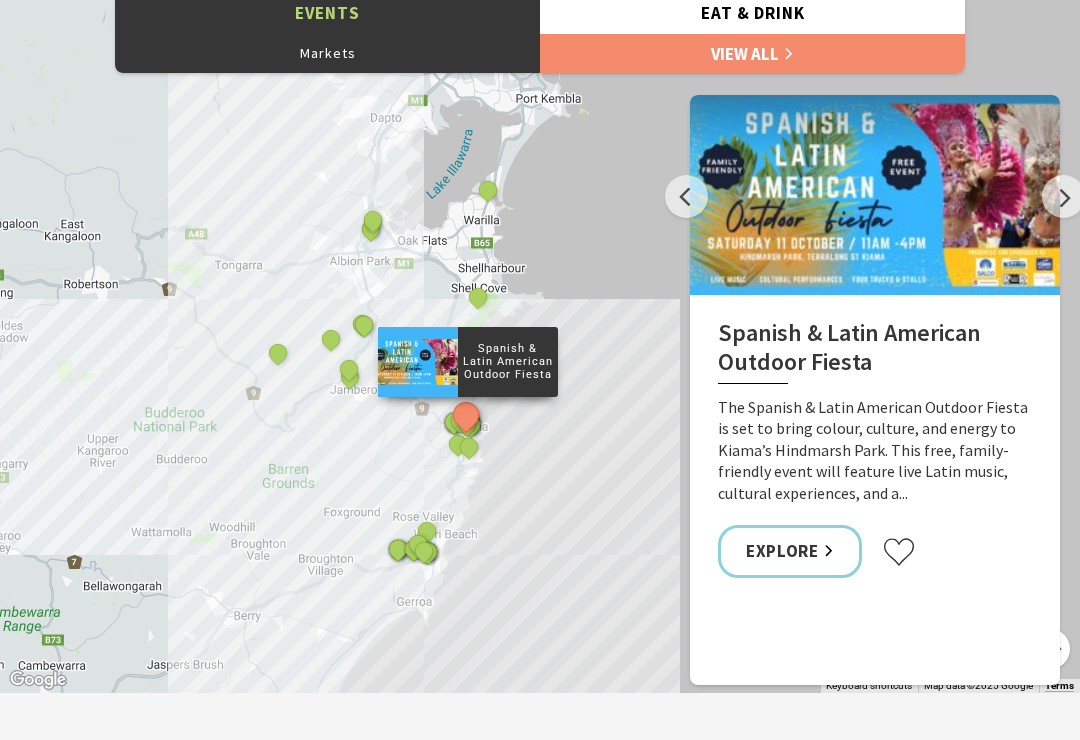 click on "Next" at bounding box center [1063, 196] 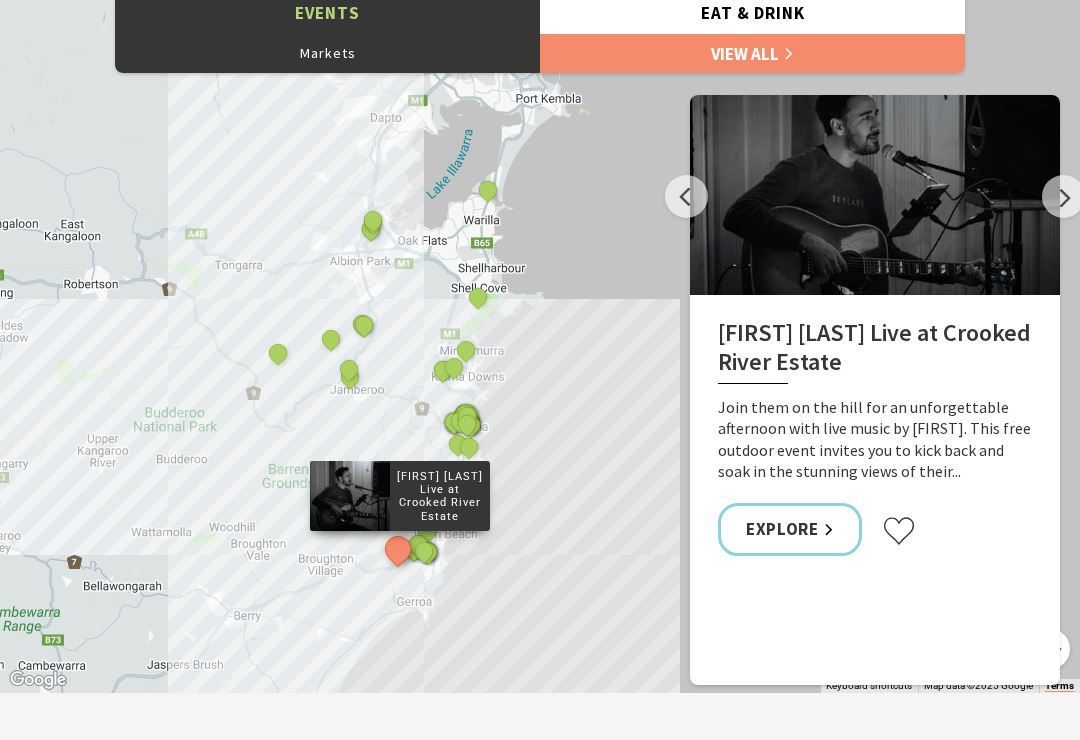 click on "Next" at bounding box center [1063, 196] 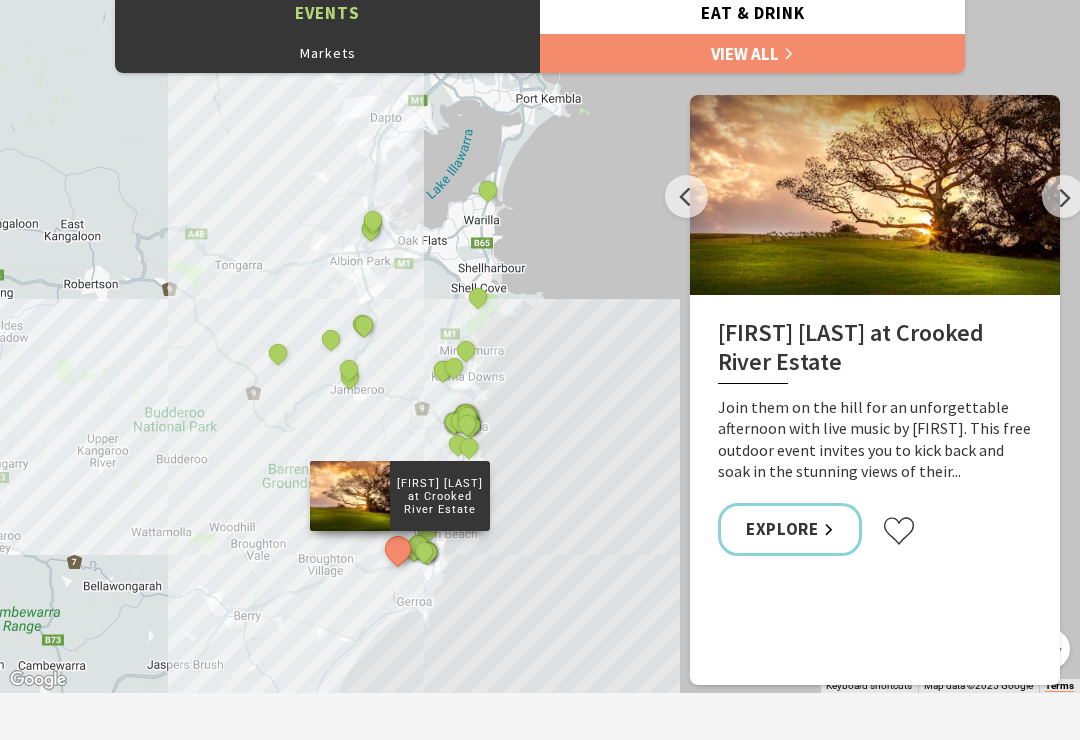 click on "Next" at bounding box center (1063, 196) 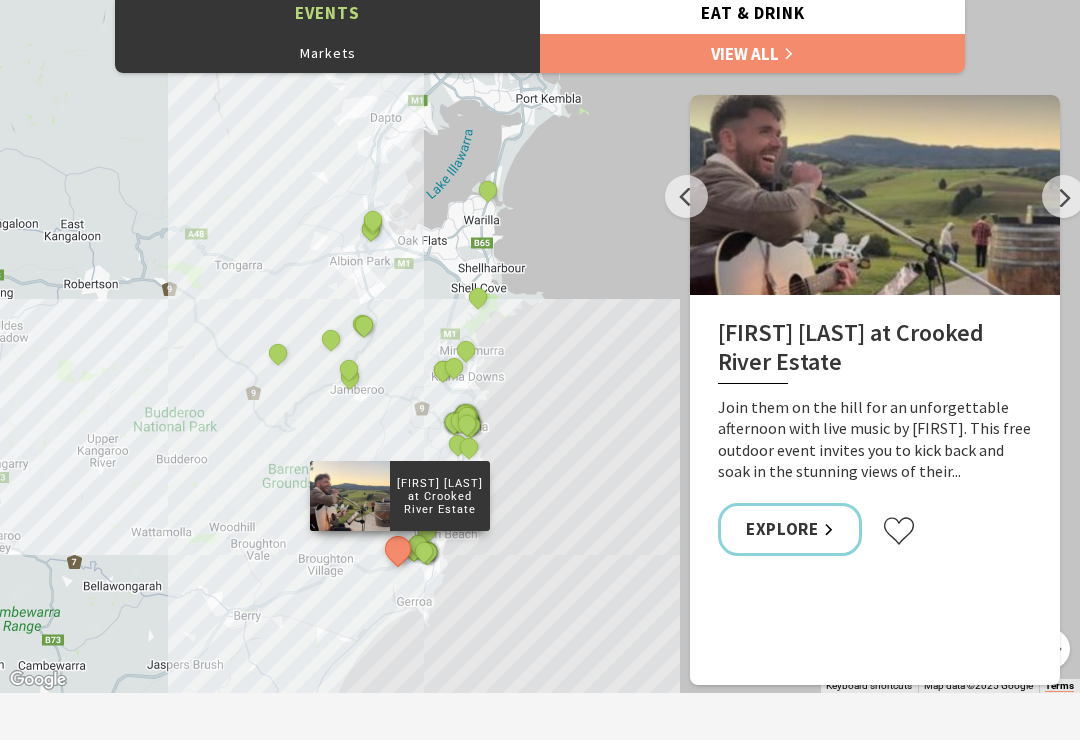 click on "Next" at bounding box center [1063, 196] 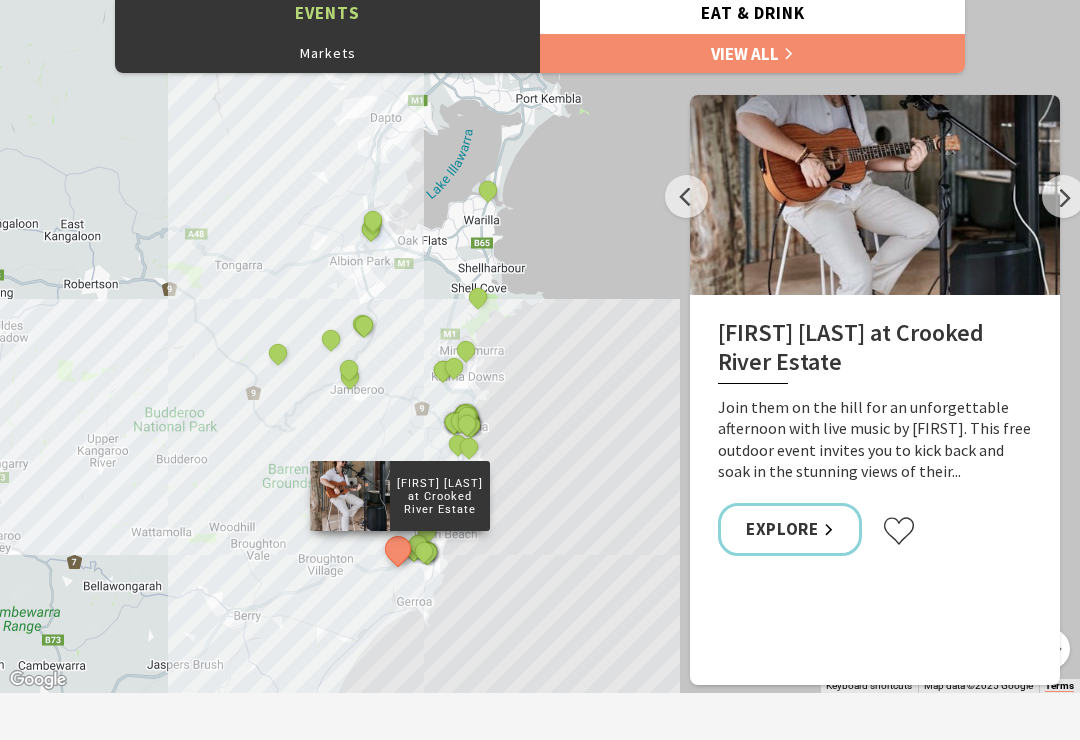 click on "Next" at bounding box center (1063, 196) 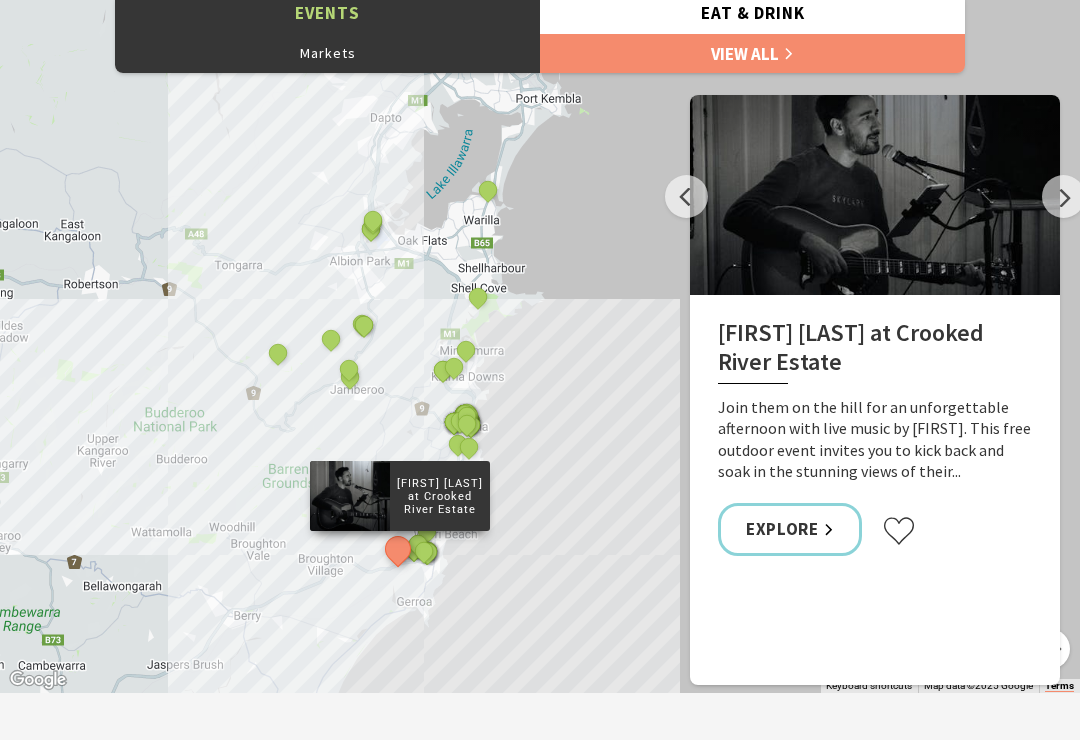click at bounding box center (875, 195) 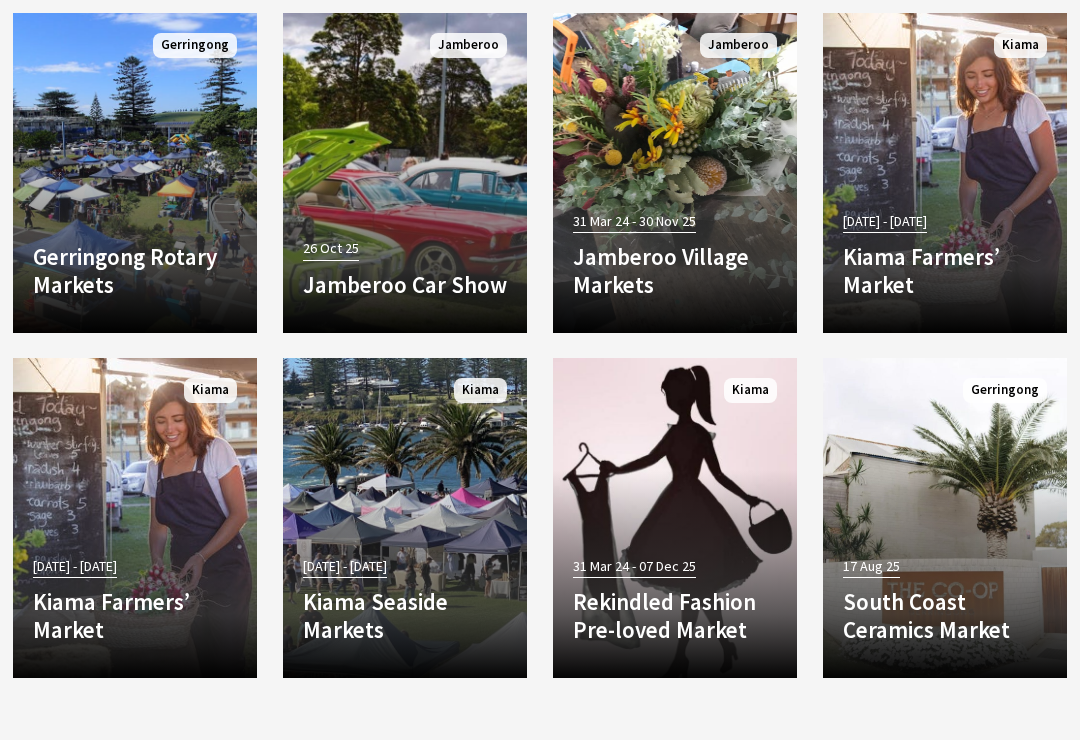 scroll, scrollTop: 1881, scrollLeft: 0, axis: vertical 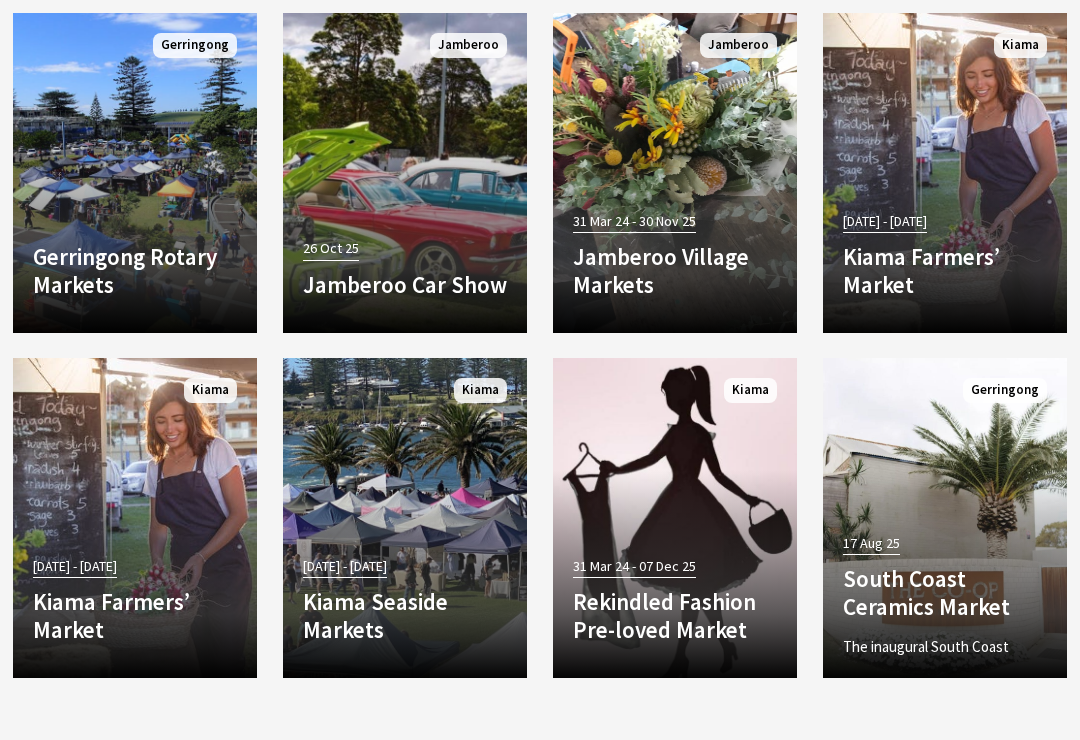 click on "South Coast Ceramics Market" at bounding box center (945, 592) 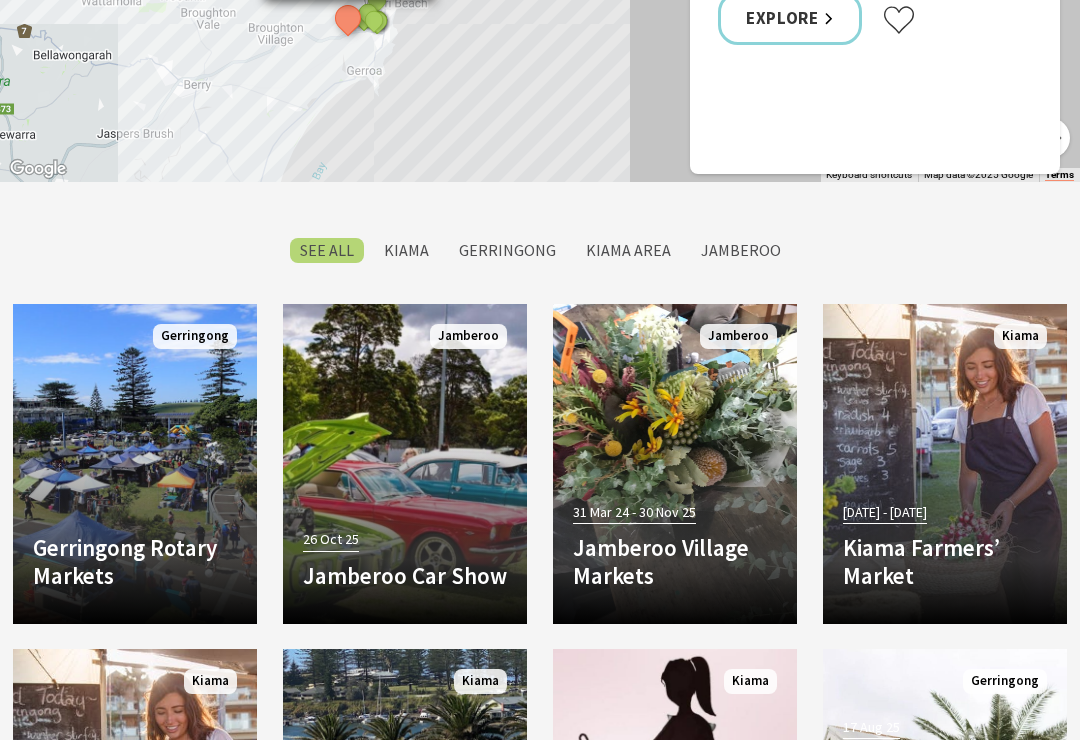 scroll, scrollTop: 1585, scrollLeft: 0, axis: vertical 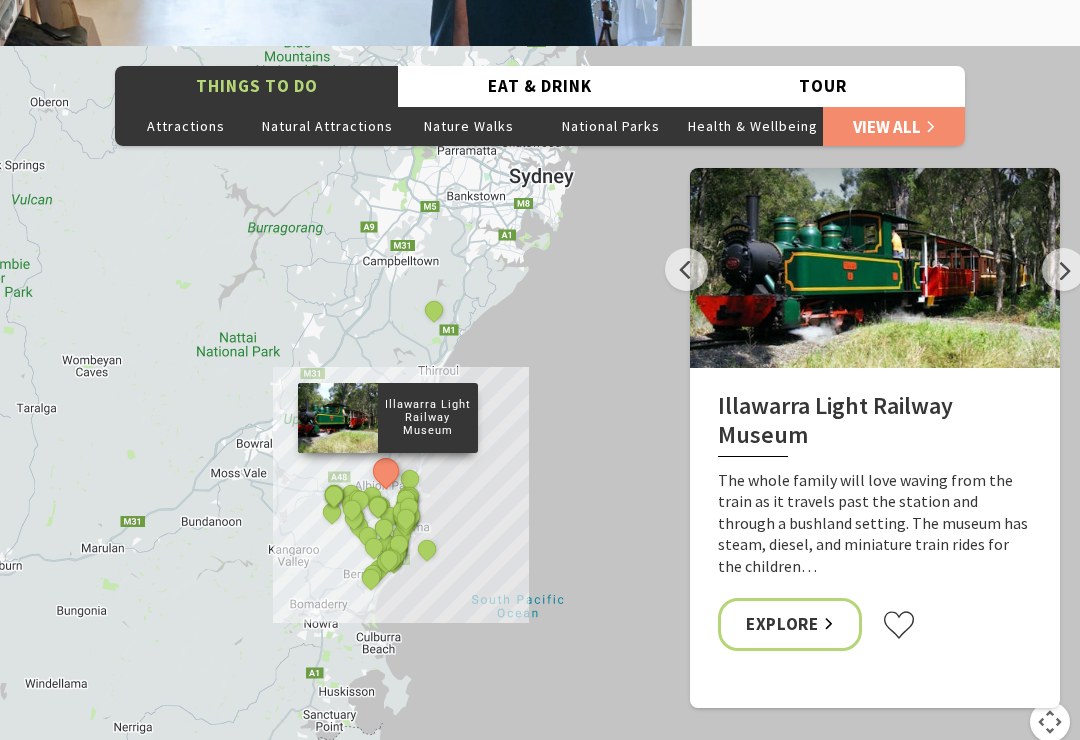 click on "Next" at bounding box center [1063, 269] 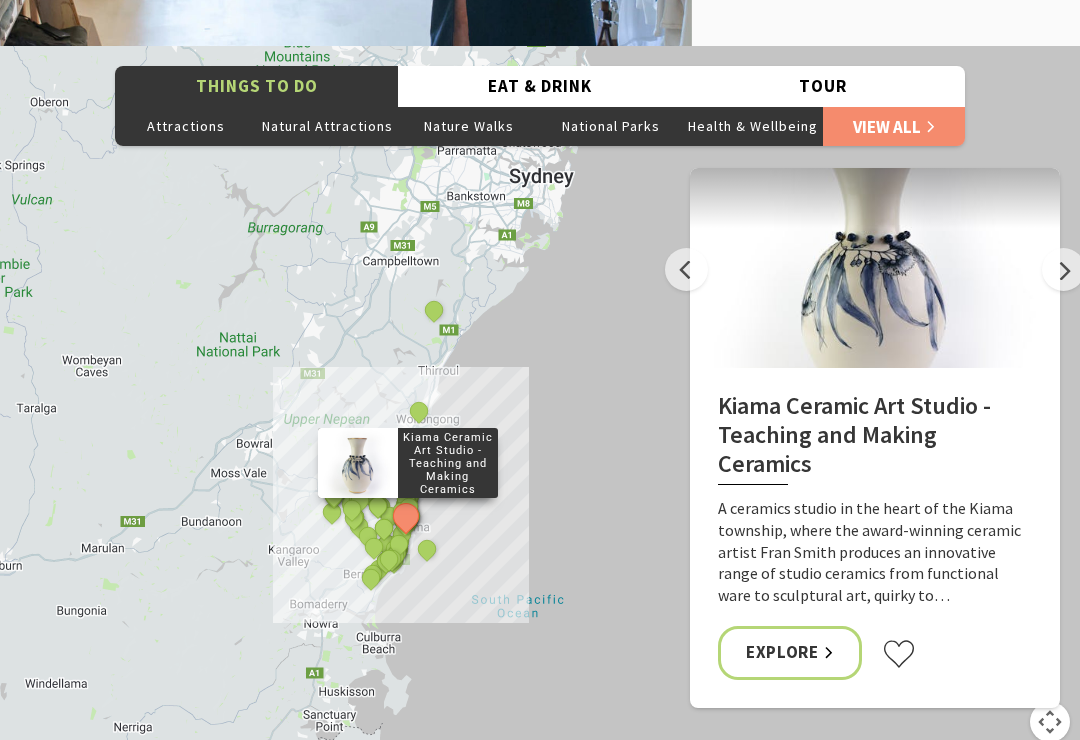click on "Next" at bounding box center (1063, 269) 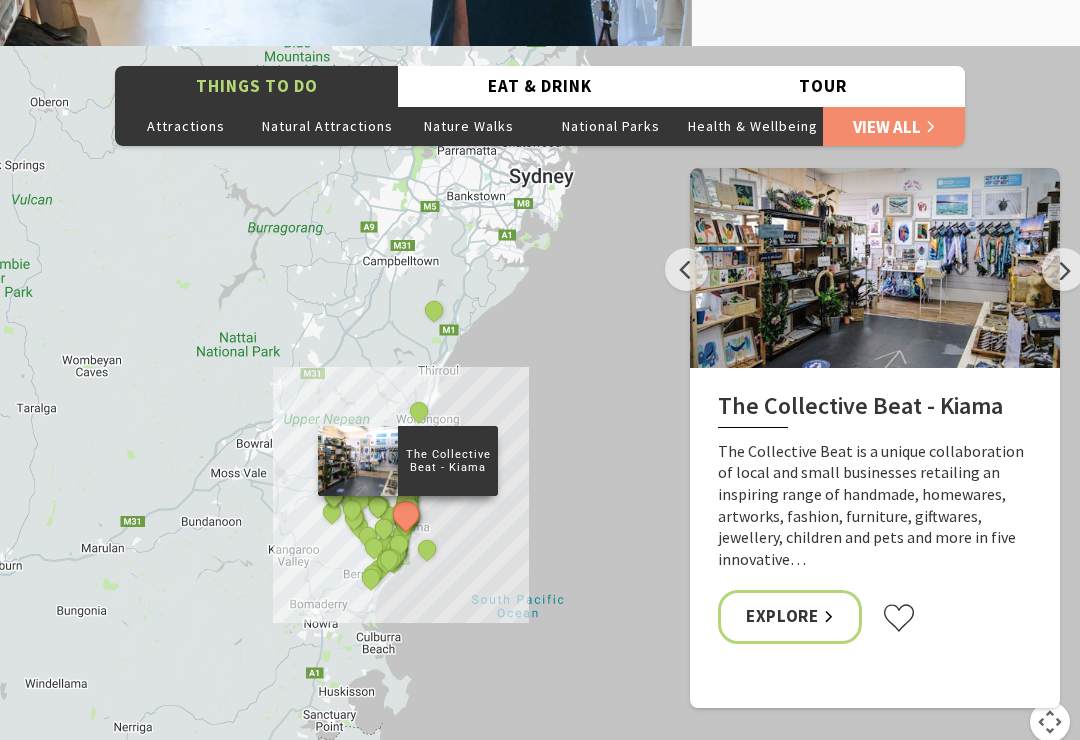 click on "Next" at bounding box center (1063, 269) 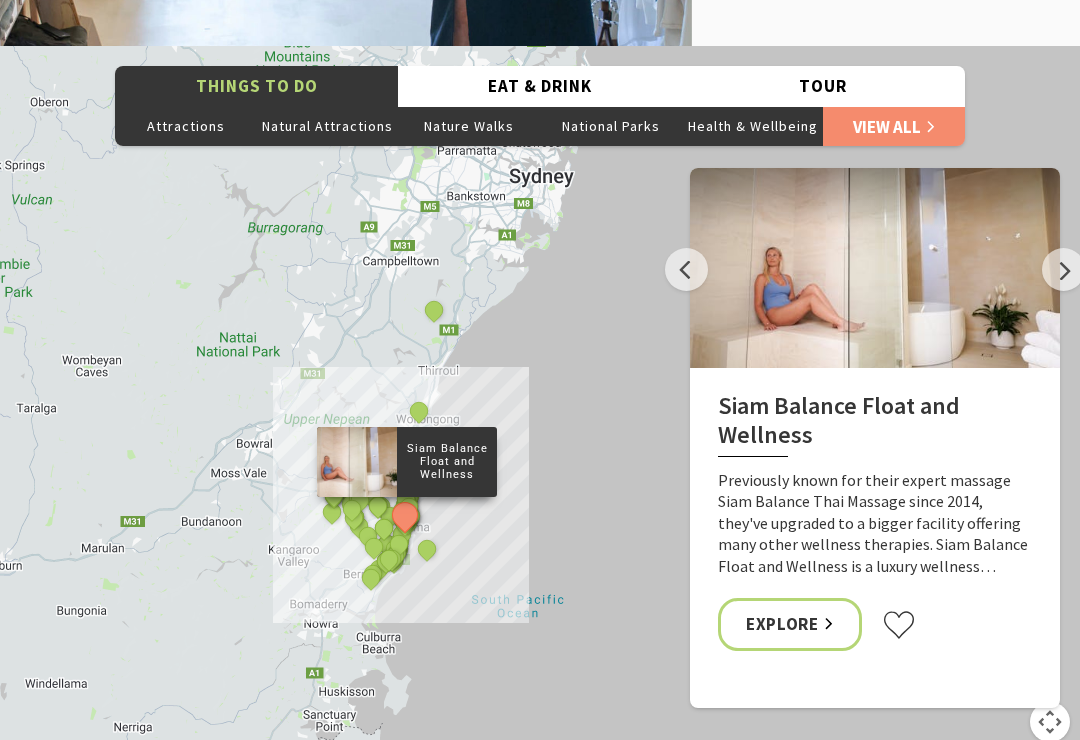 click on "Next" at bounding box center [1063, 269] 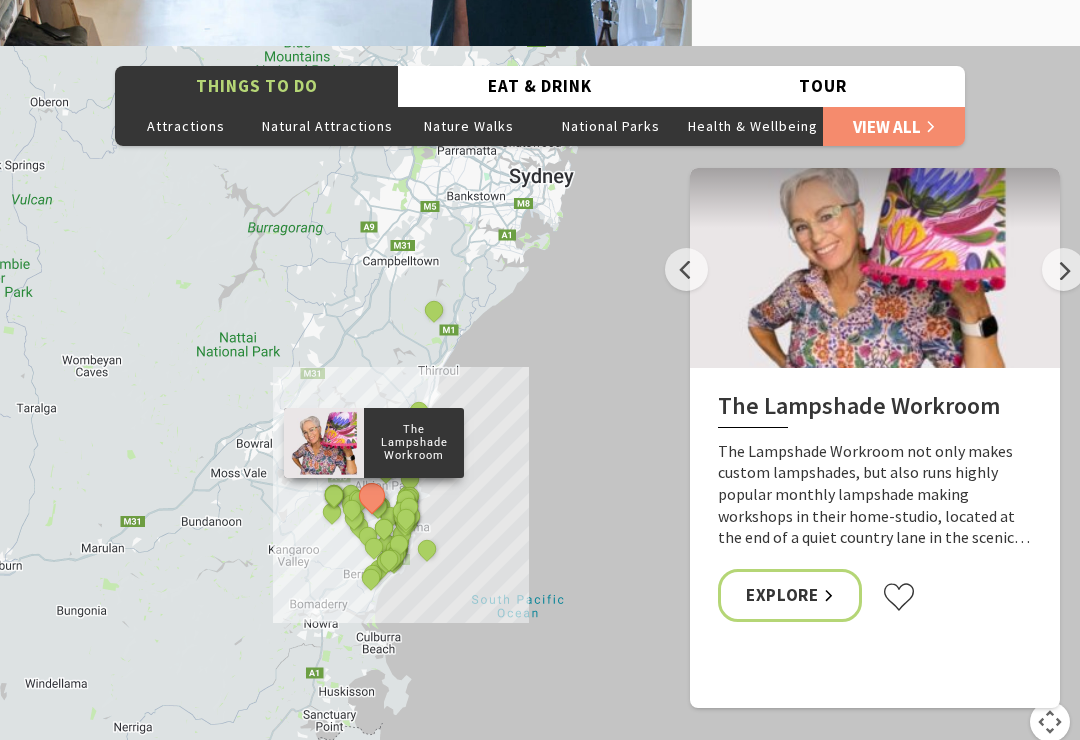 click on "Next" at bounding box center (1063, 269) 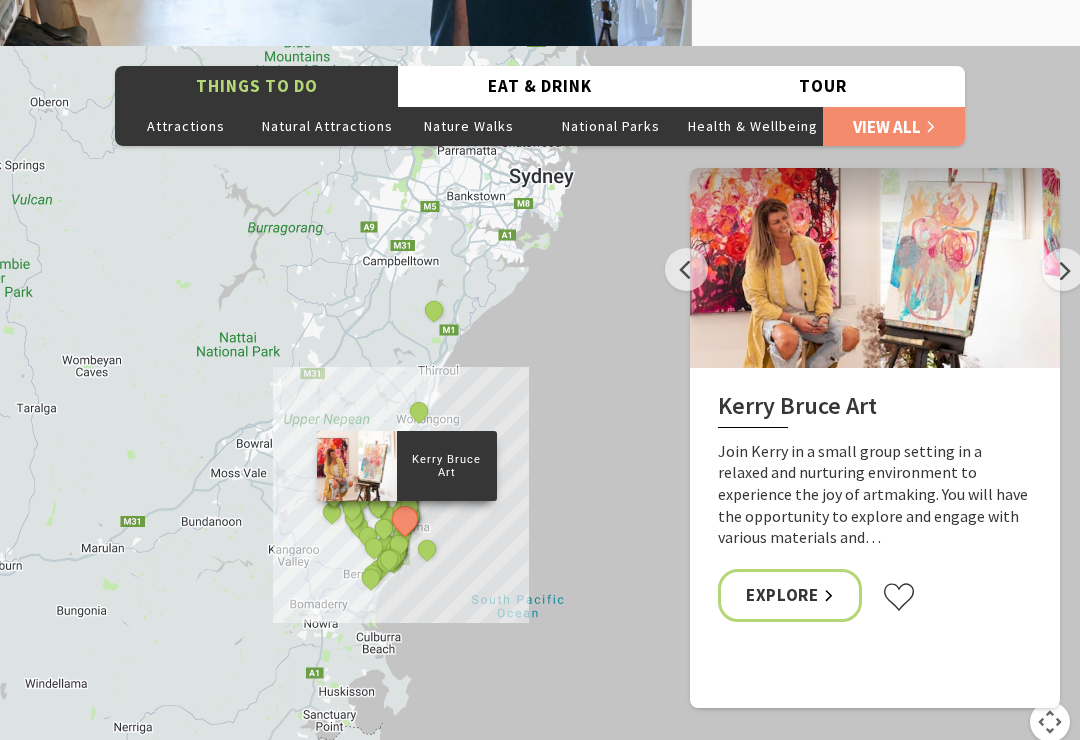 click on "Next" at bounding box center (1063, 269) 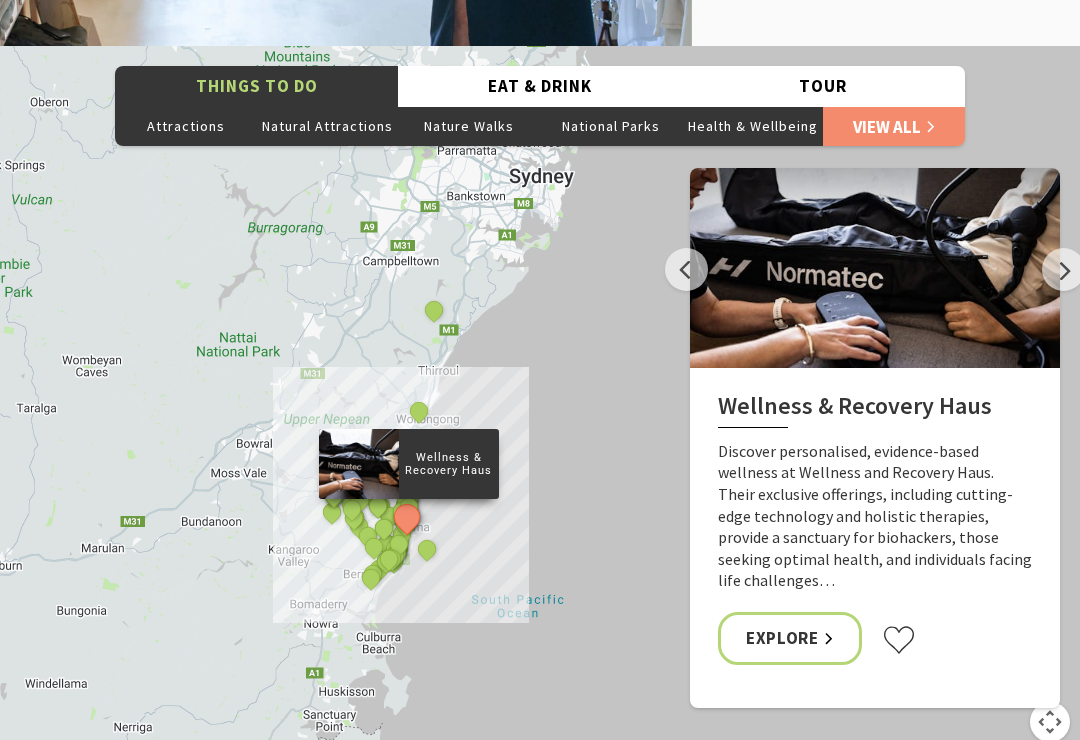 click on "Next" at bounding box center (1063, 269) 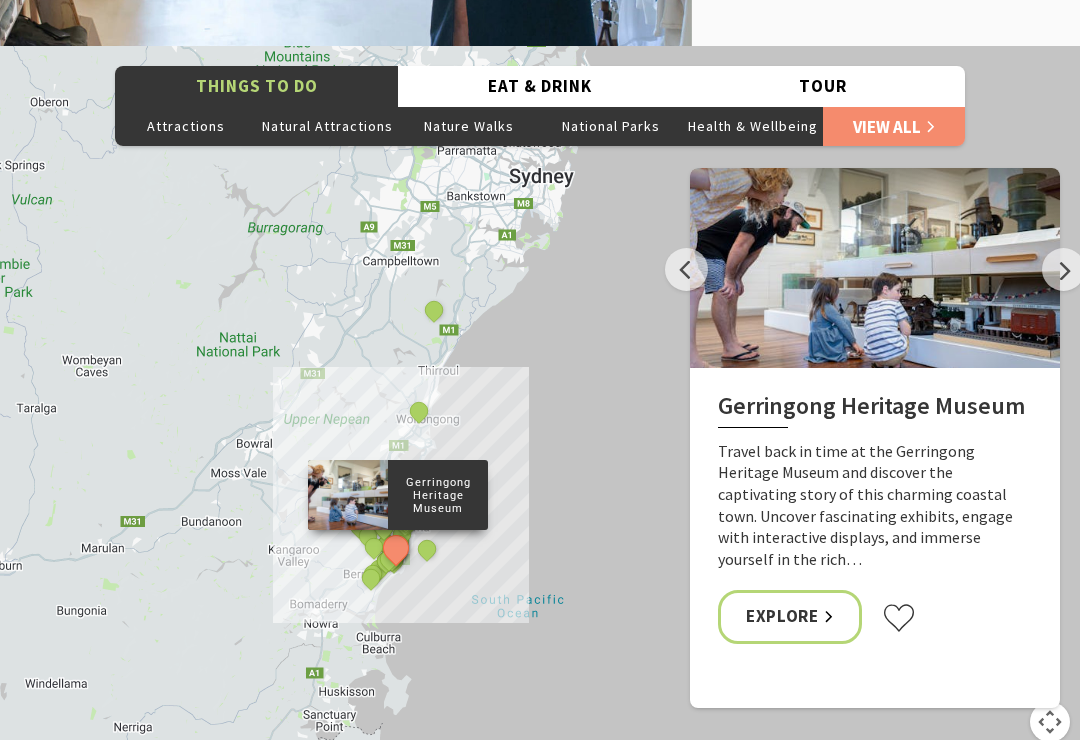 click on "Next" at bounding box center (1063, 269) 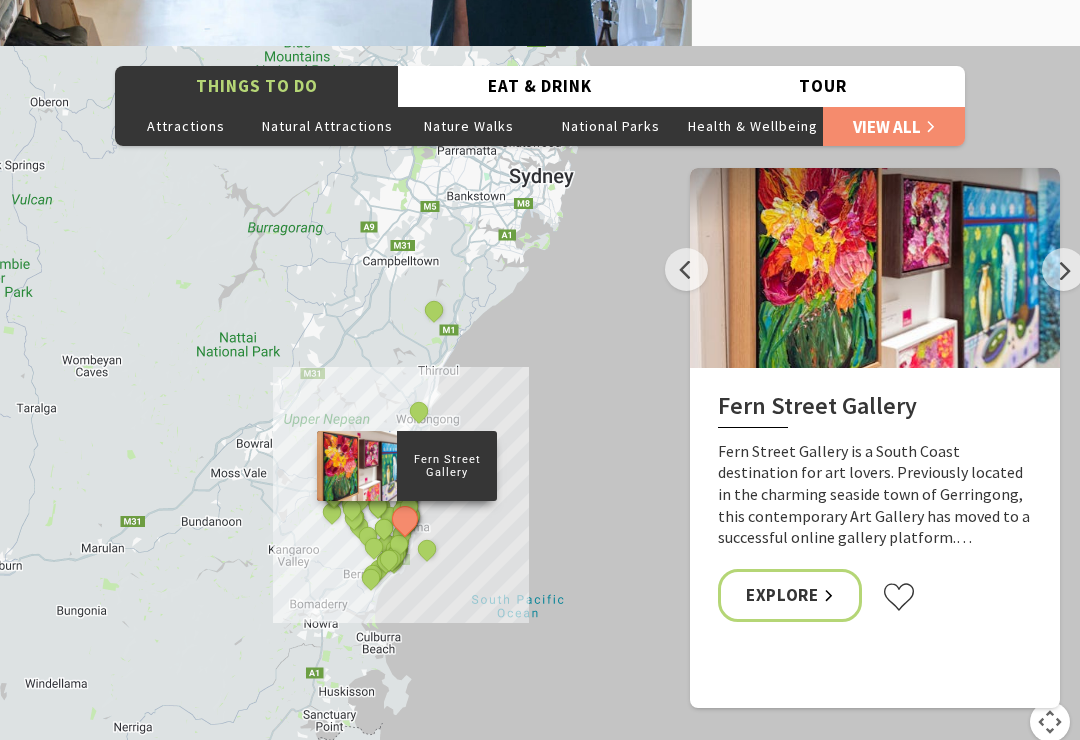 click on "Next" at bounding box center (1063, 269) 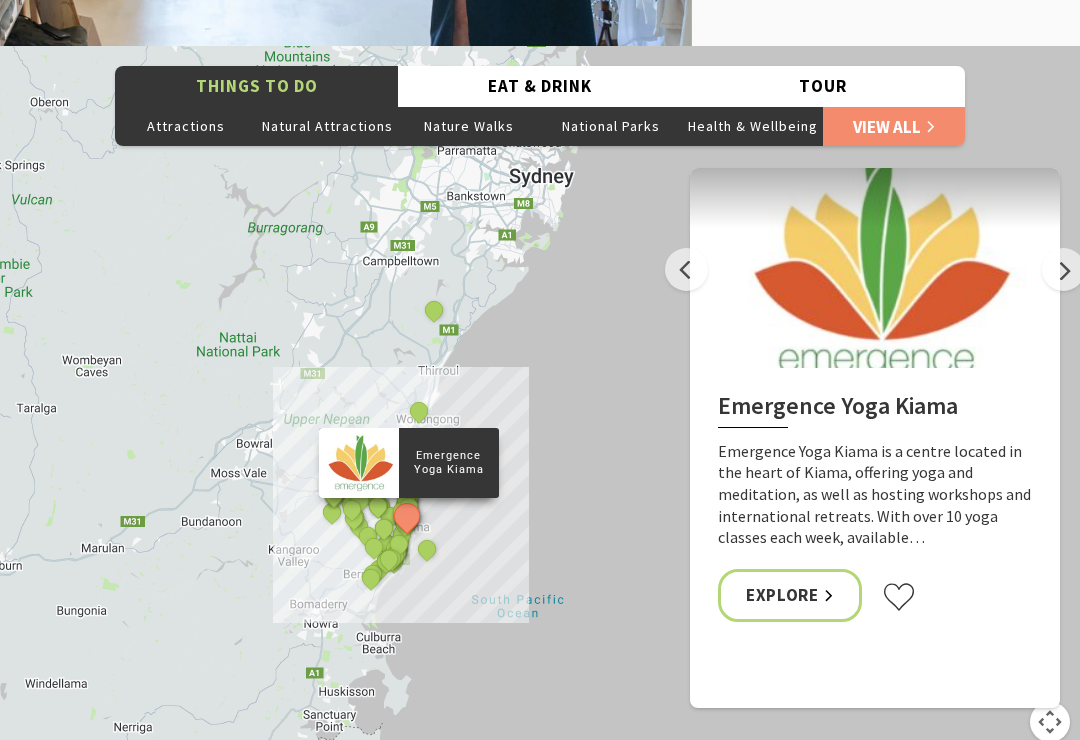 click on "Next" at bounding box center [1063, 269] 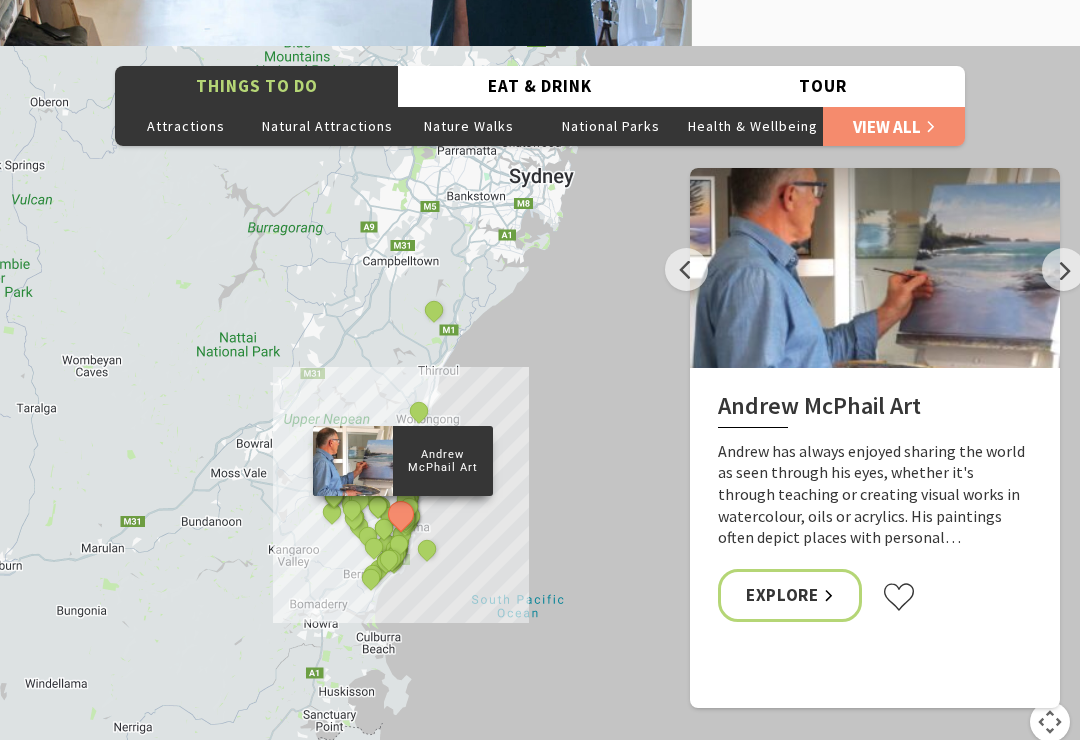 click on "Next" at bounding box center [1063, 269] 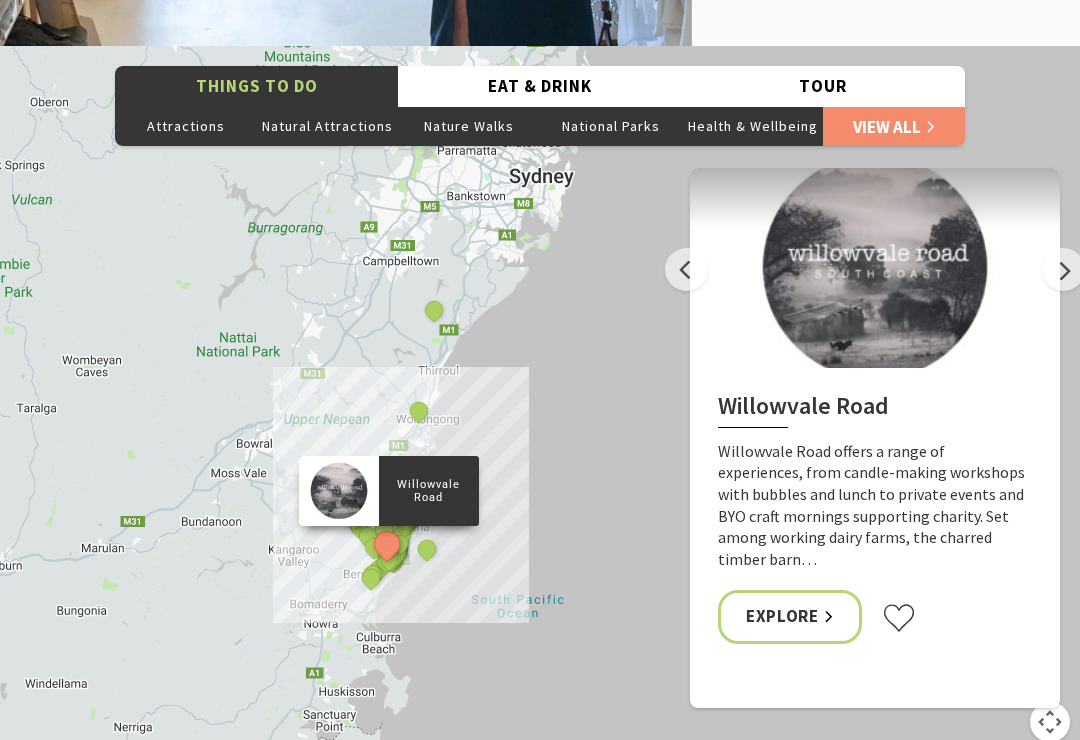 click on "Next" at bounding box center (1063, 269) 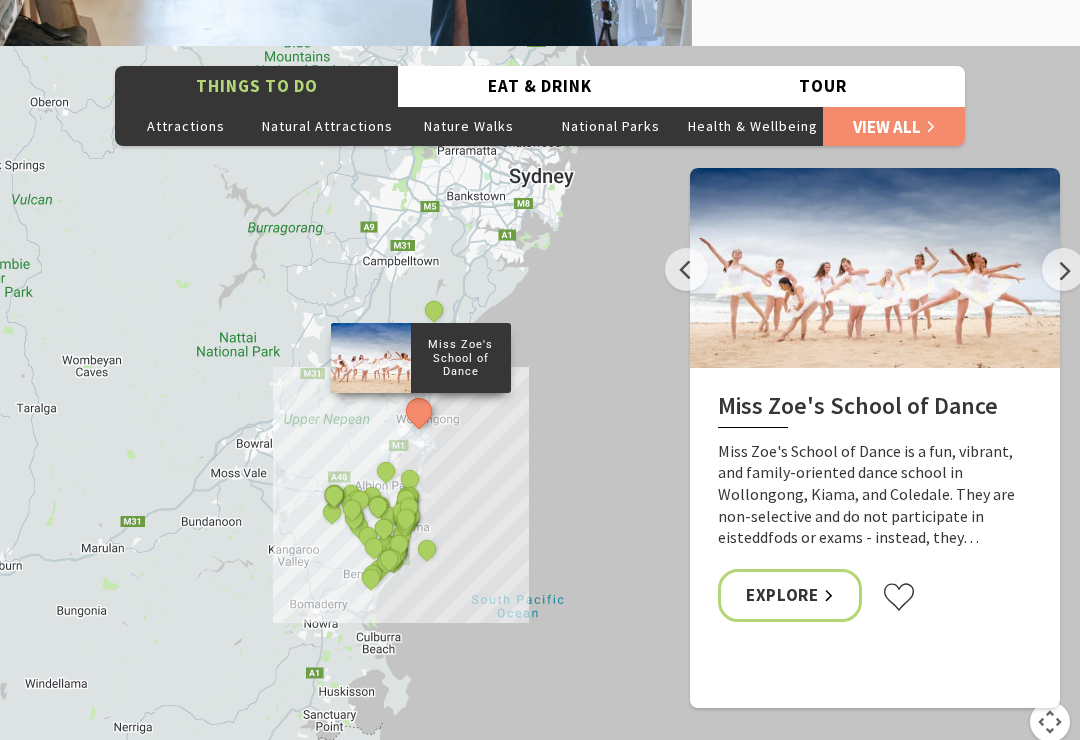 click on "Next" at bounding box center [1063, 269] 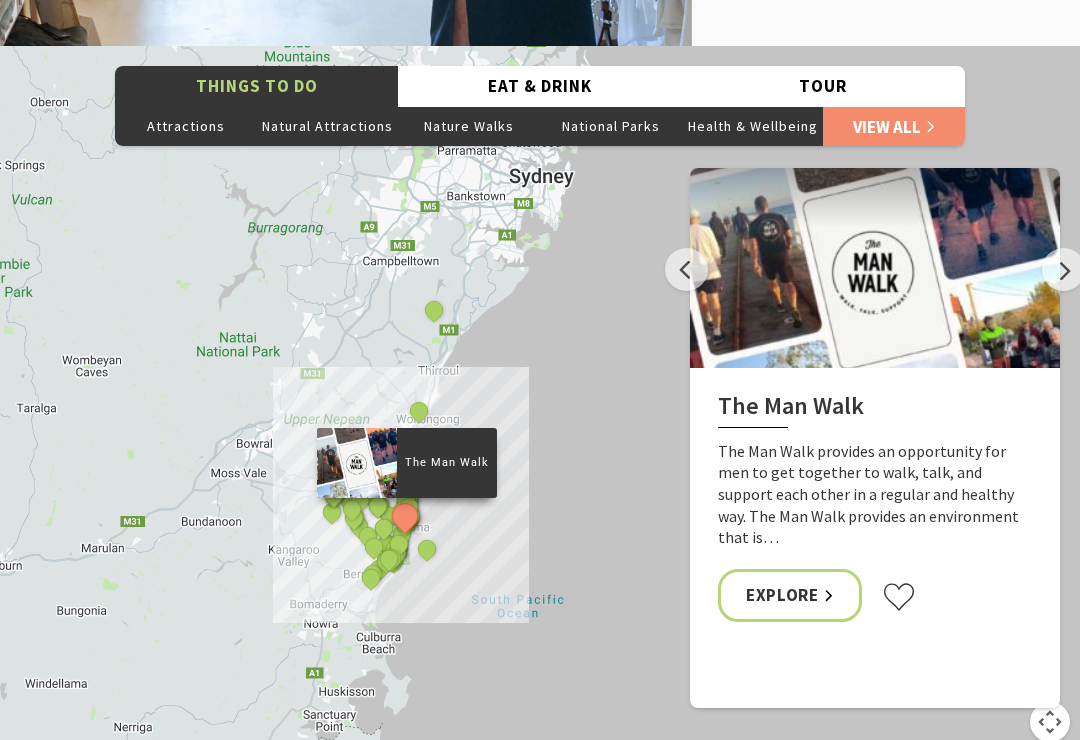 click at bounding box center [875, 268] 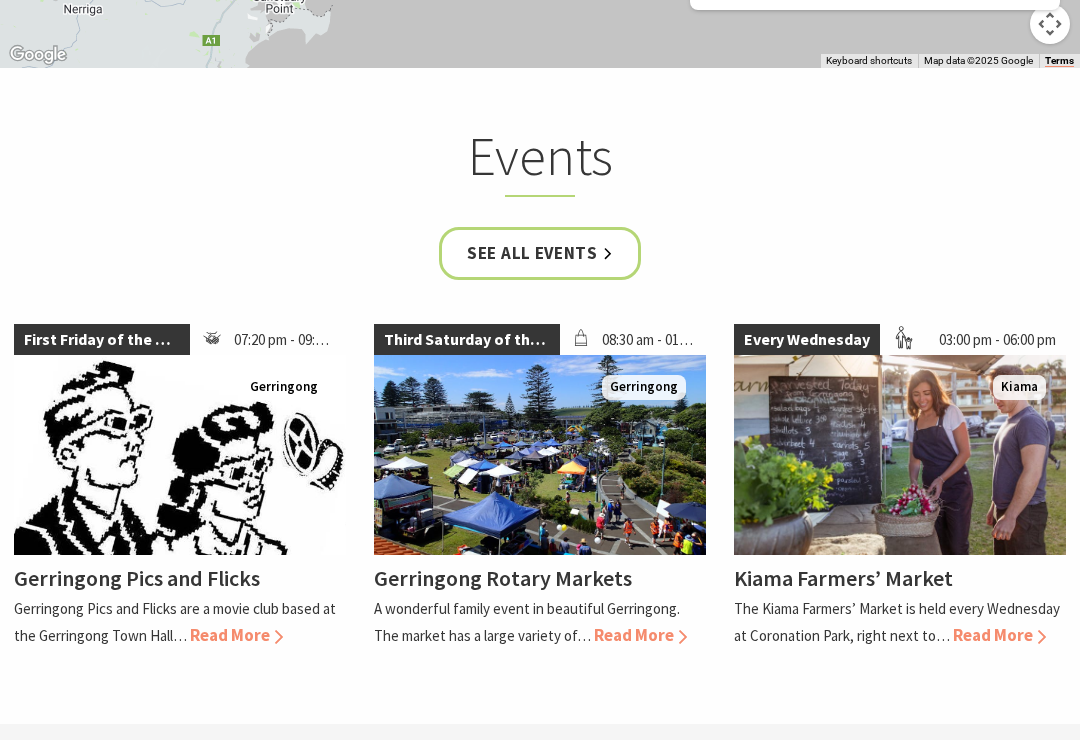 scroll, scrollTop: 4895, scrollLeft: 0, axis: vertical 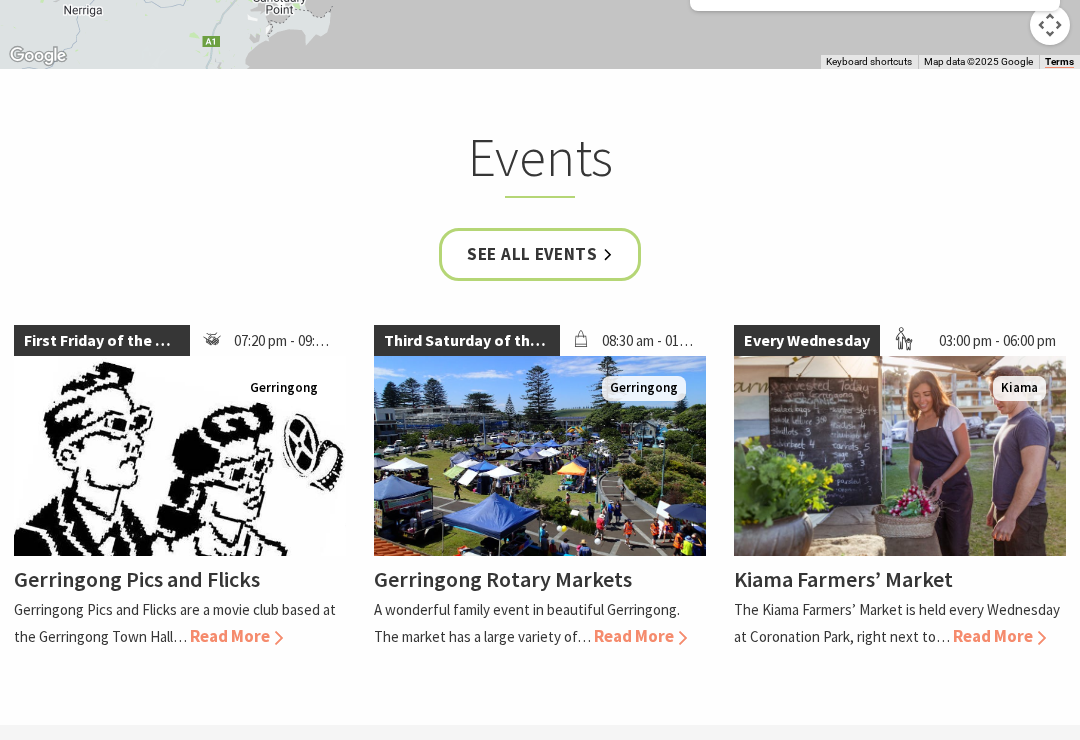 click on "See all Events" at bounding box center [540, 254] 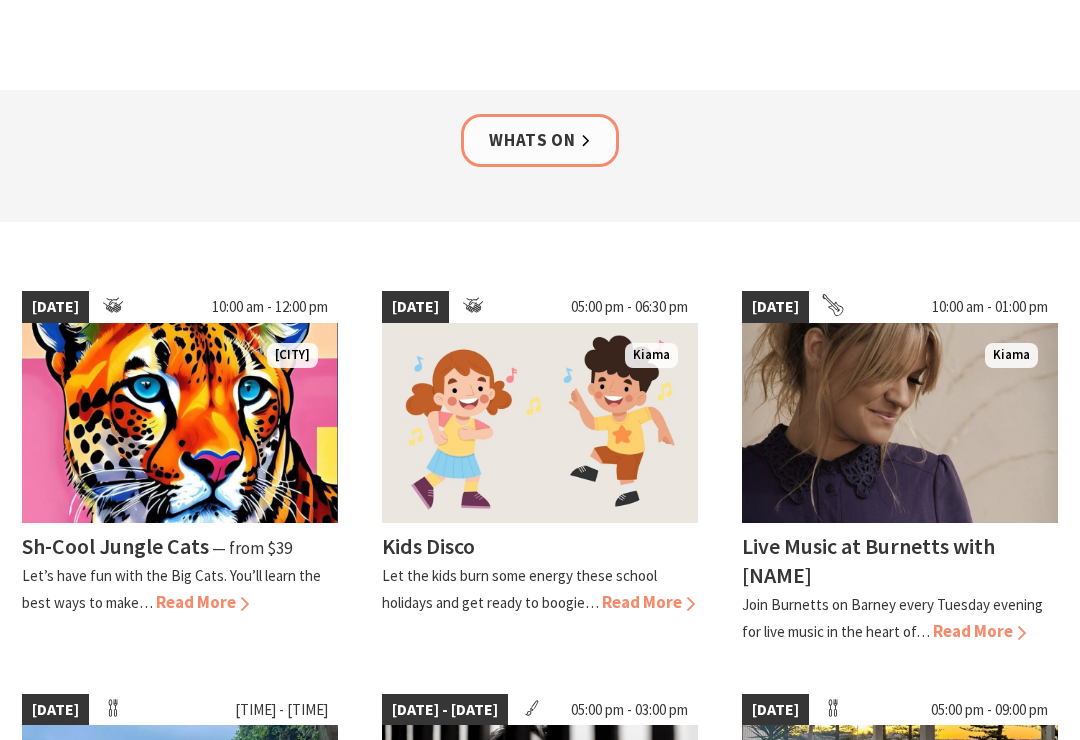 scroll, scrollTop: 107, scrollLeft: 0, axis: vertical 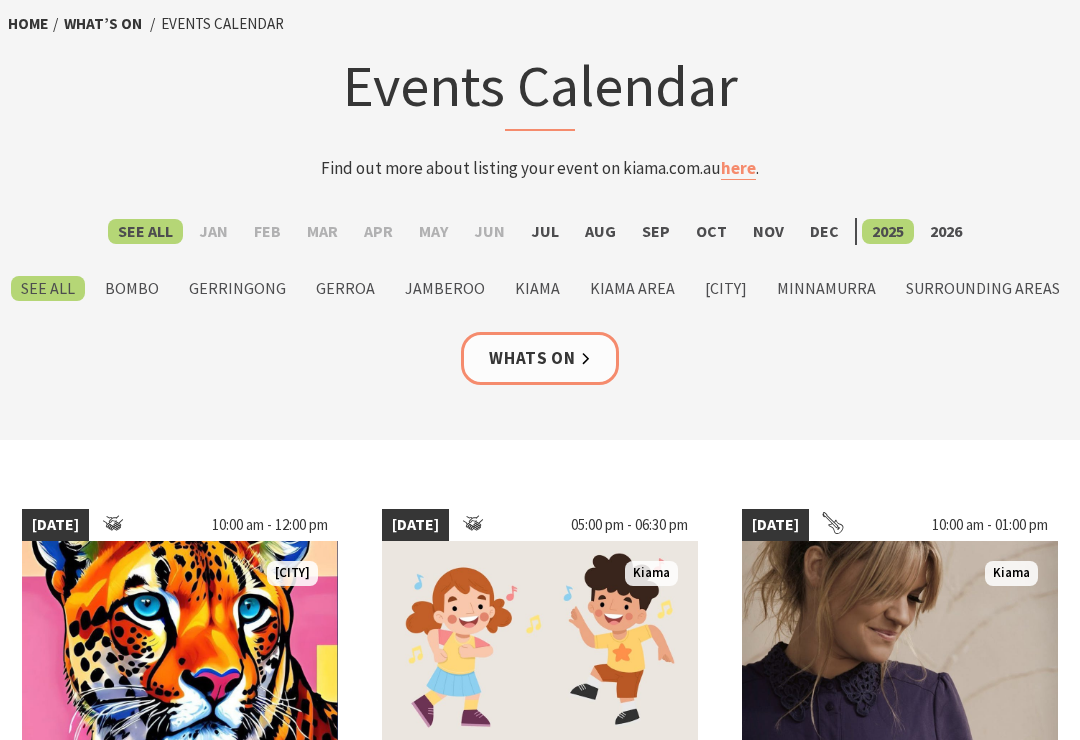 click on "Jul" at bounding box center [545, 232] 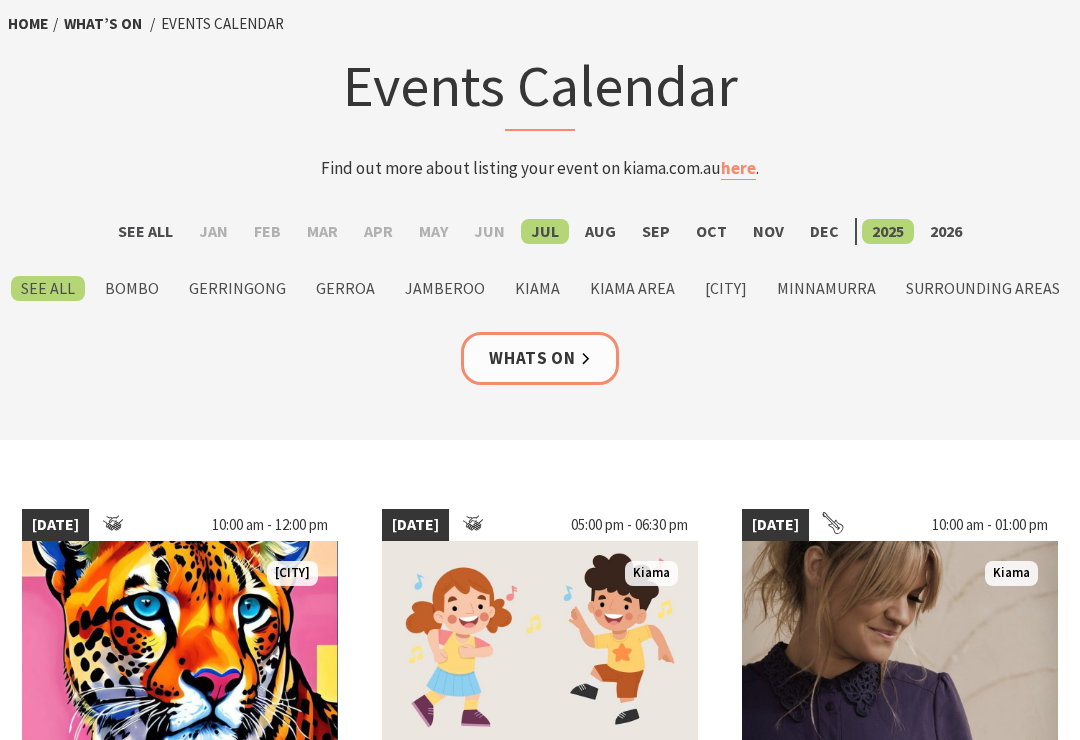 scroll, scrollTop: 0, scrollLeft: 0, axis: both 